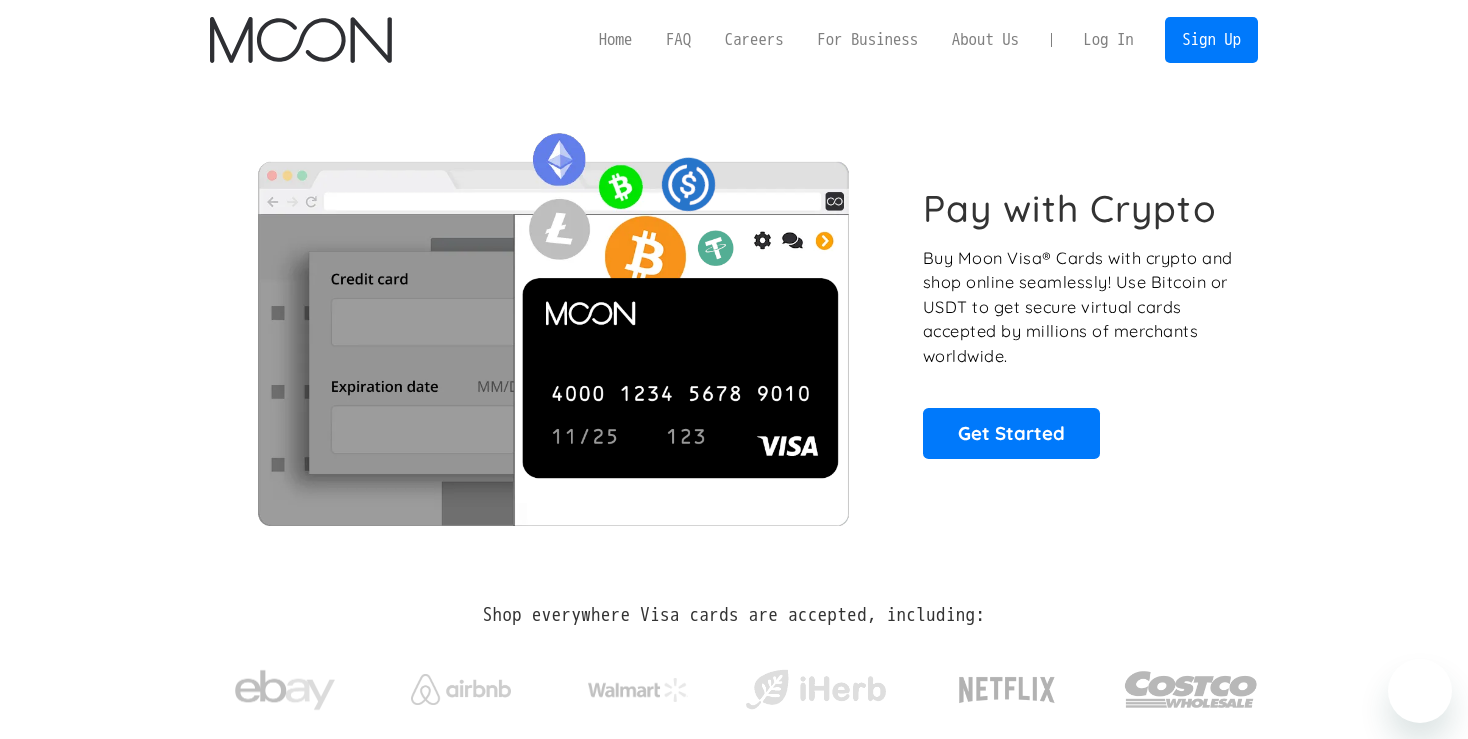 scroll, scrollTop: 0, scrollLeft: 0, axis: both 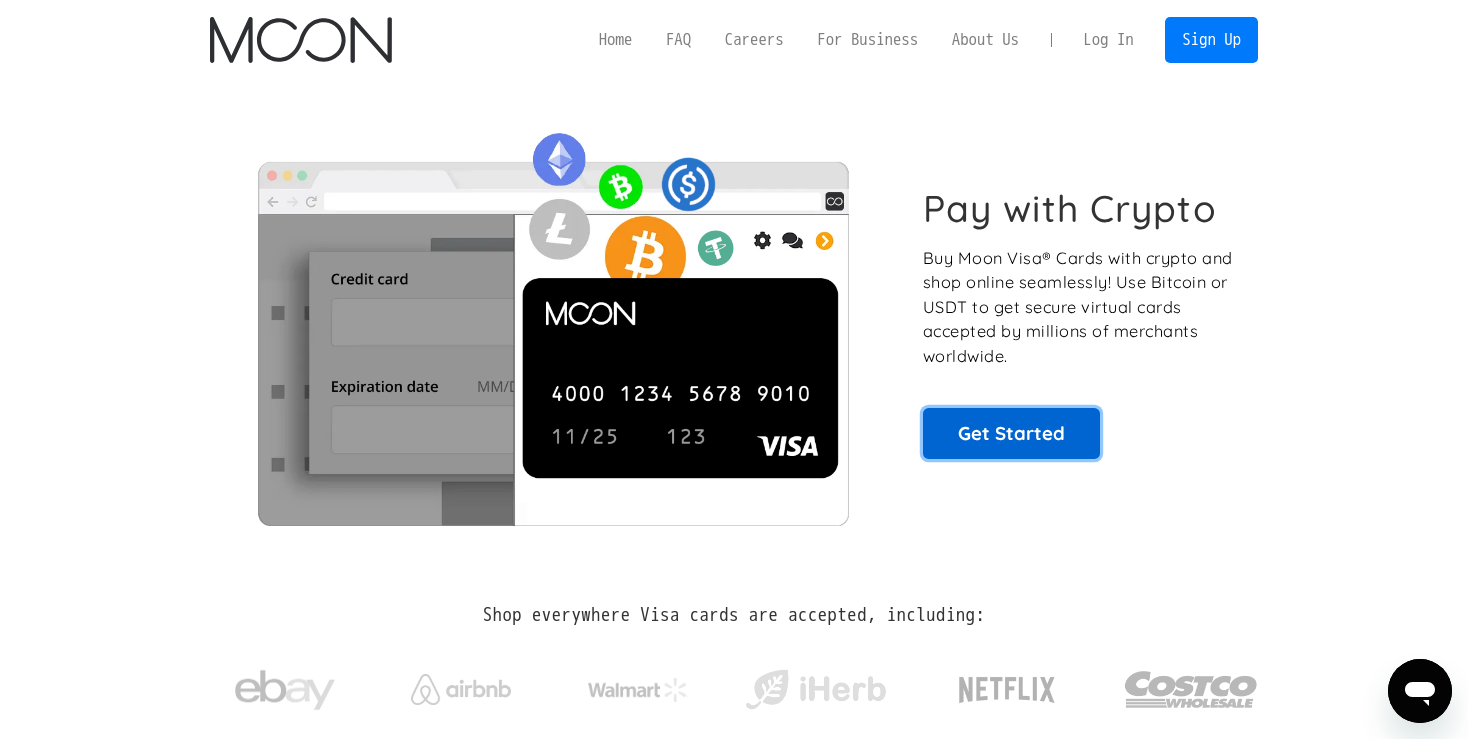click on "Get Started" at bounding box center [1011, 433] 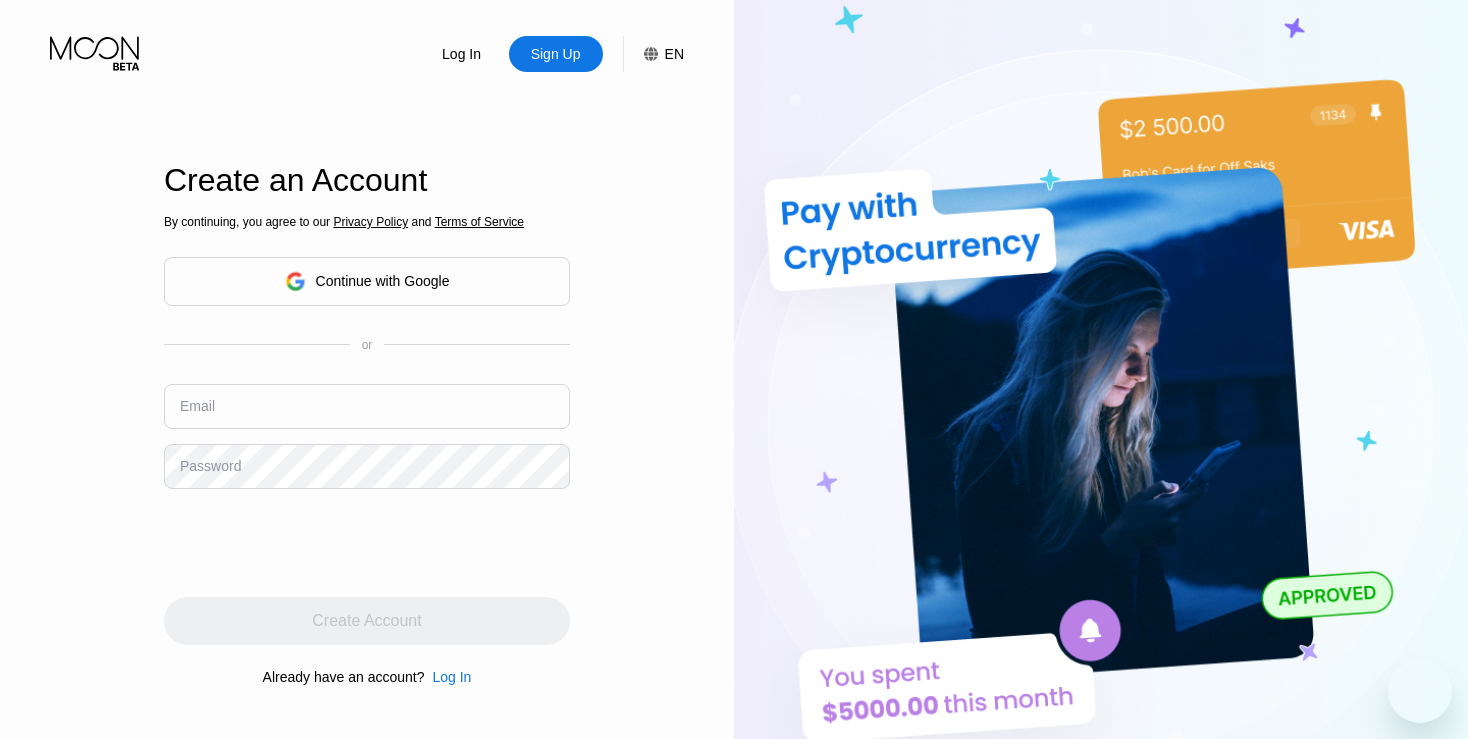 scroll, scrollTop: 0, scrollLeft: 0, axis: both 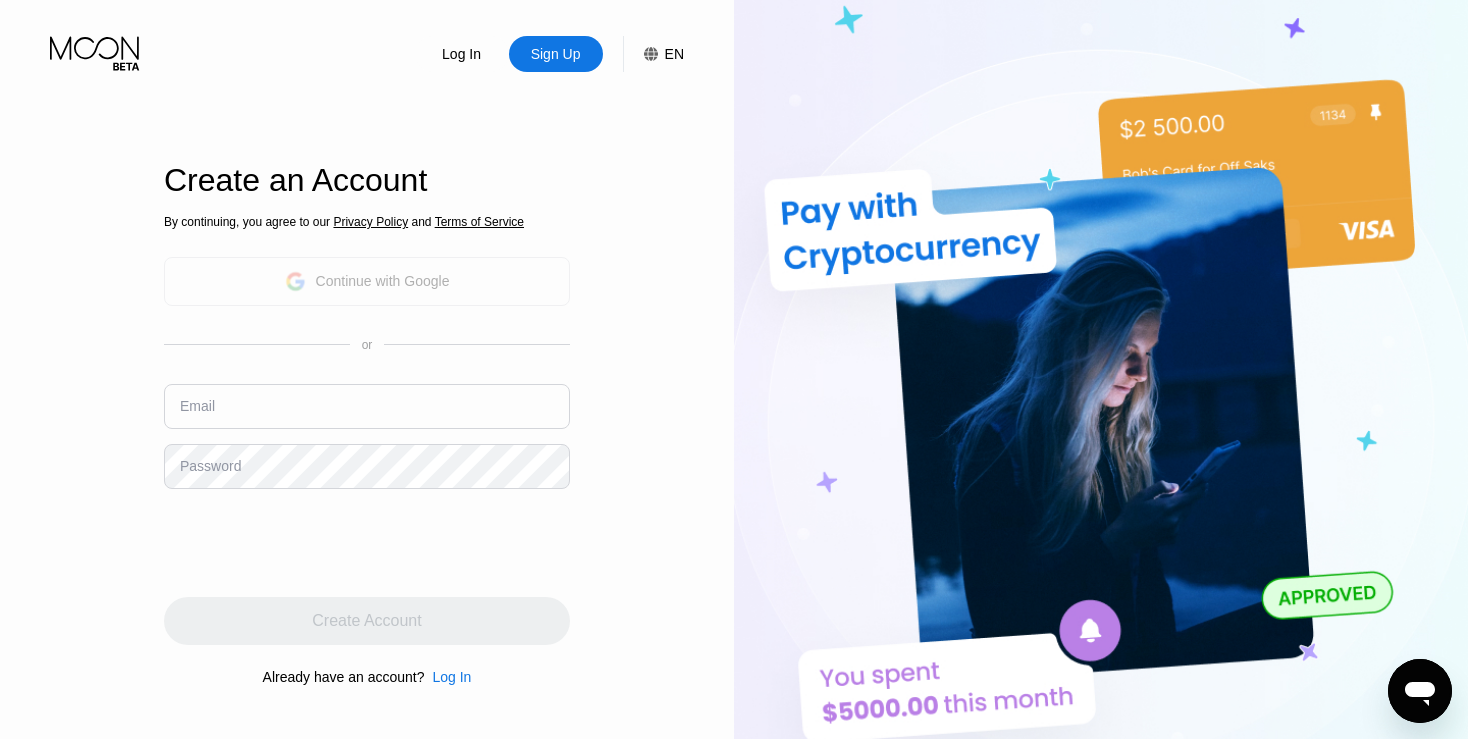 click on "Continue with Google" at bounding box center (383, 281) 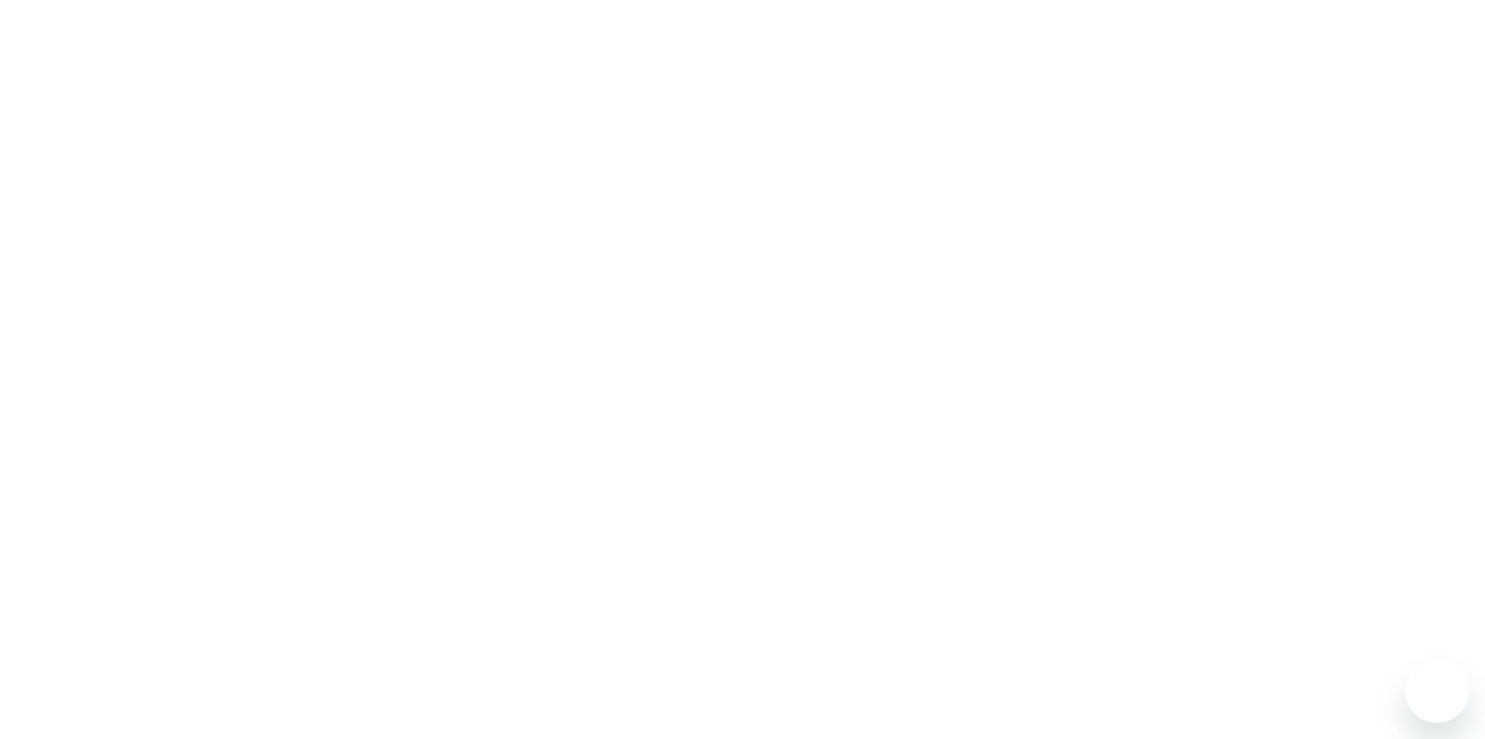 scroll, scrollTop: 0, scrollLeft: 0, axis: both 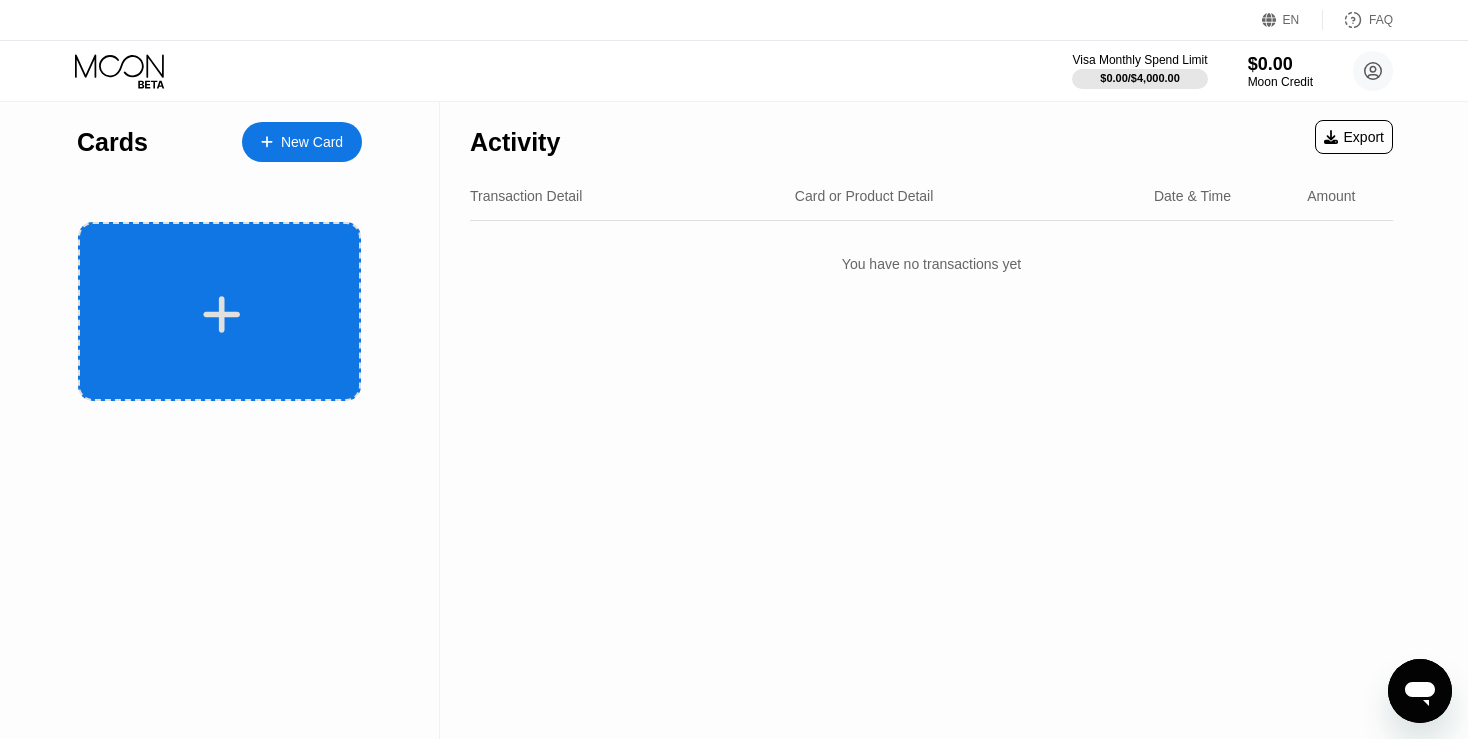 click at bounding box center [222, 314] 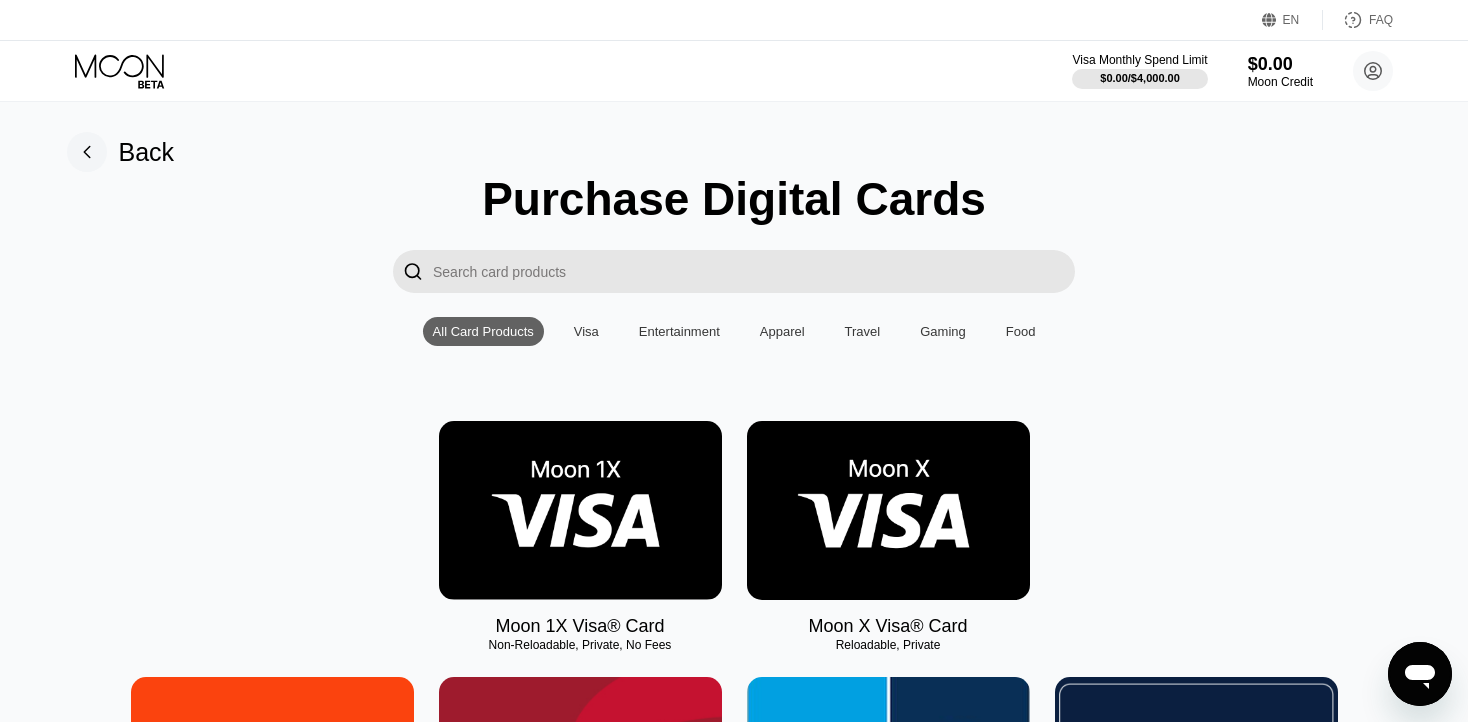 click at bounding box center (580, 510) 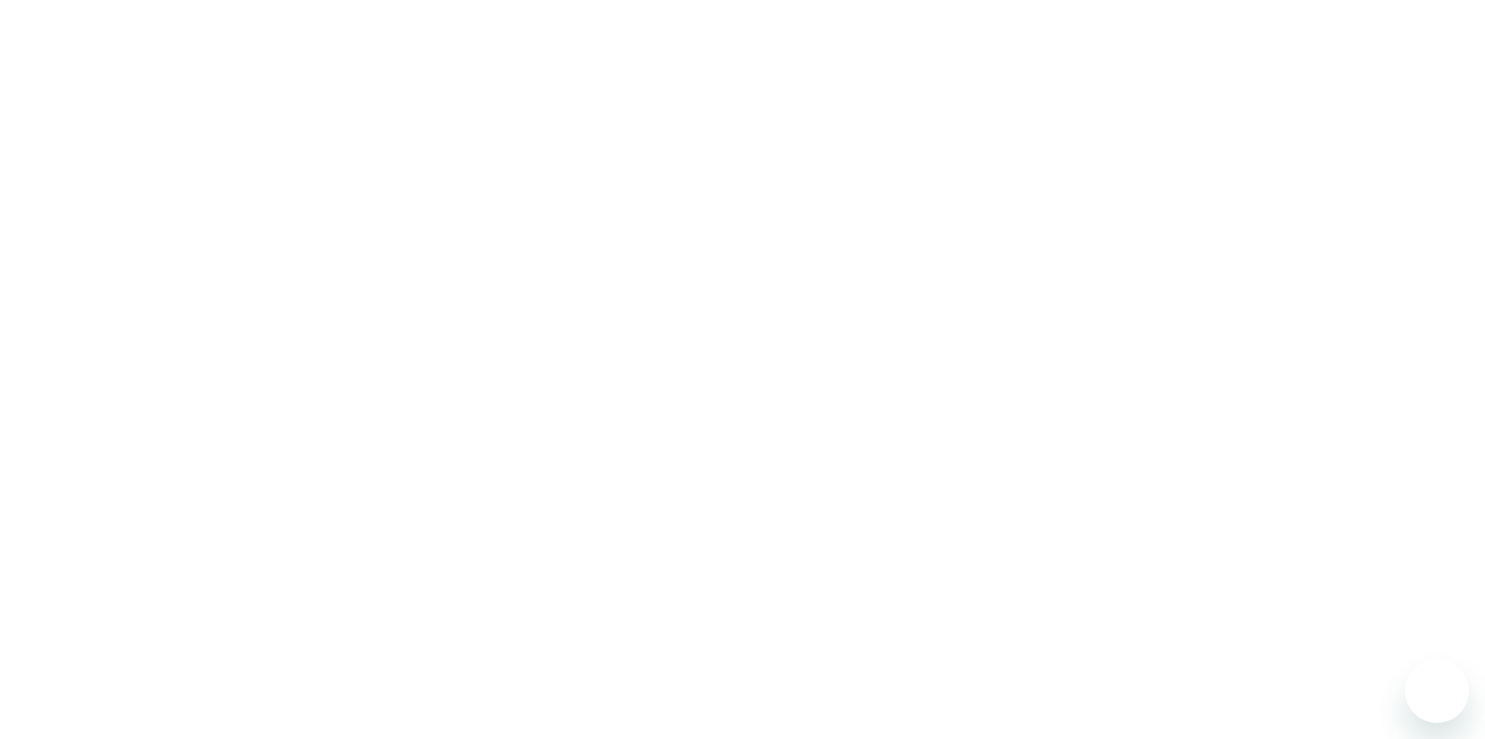 scroll, scrollTop: 0, scrollLeft: 0, axis: both 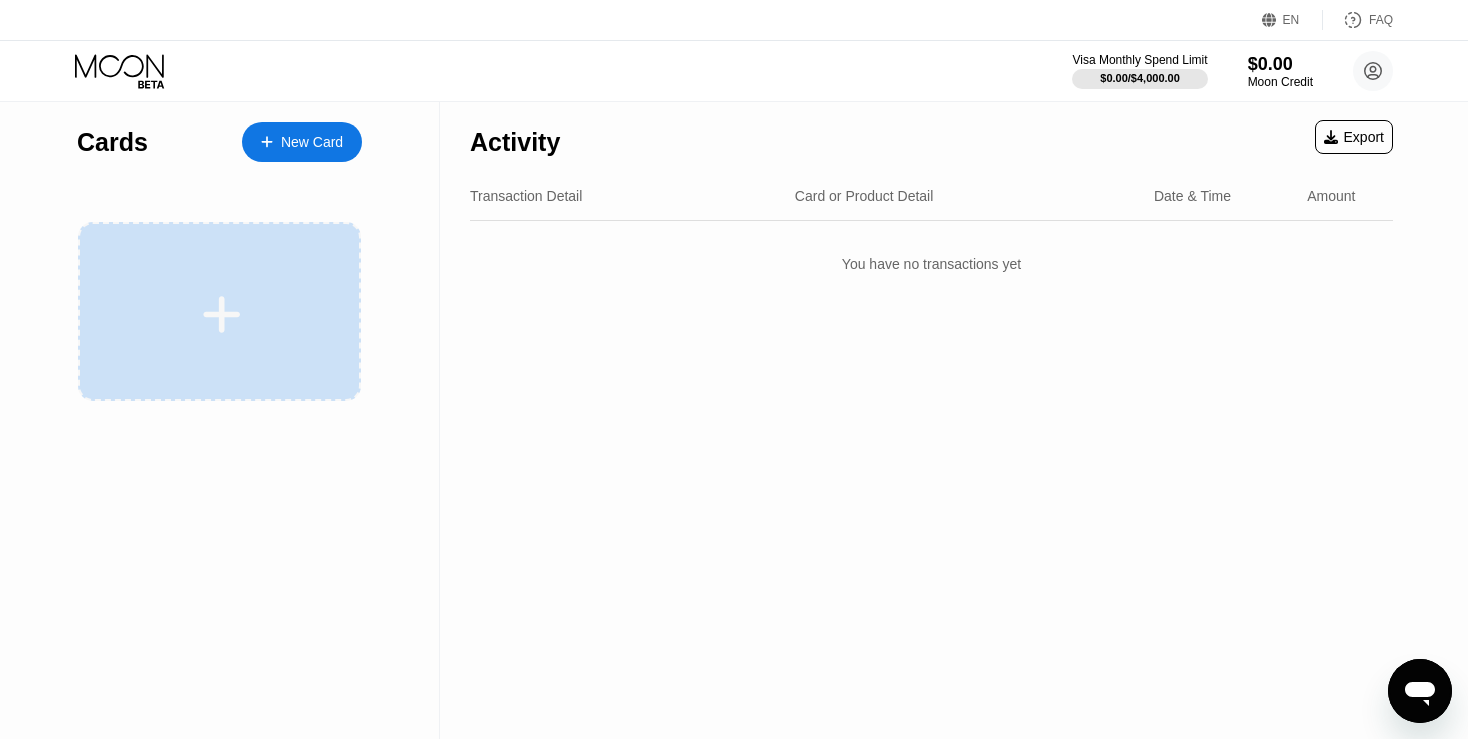 click at bounding box center (219, 311) 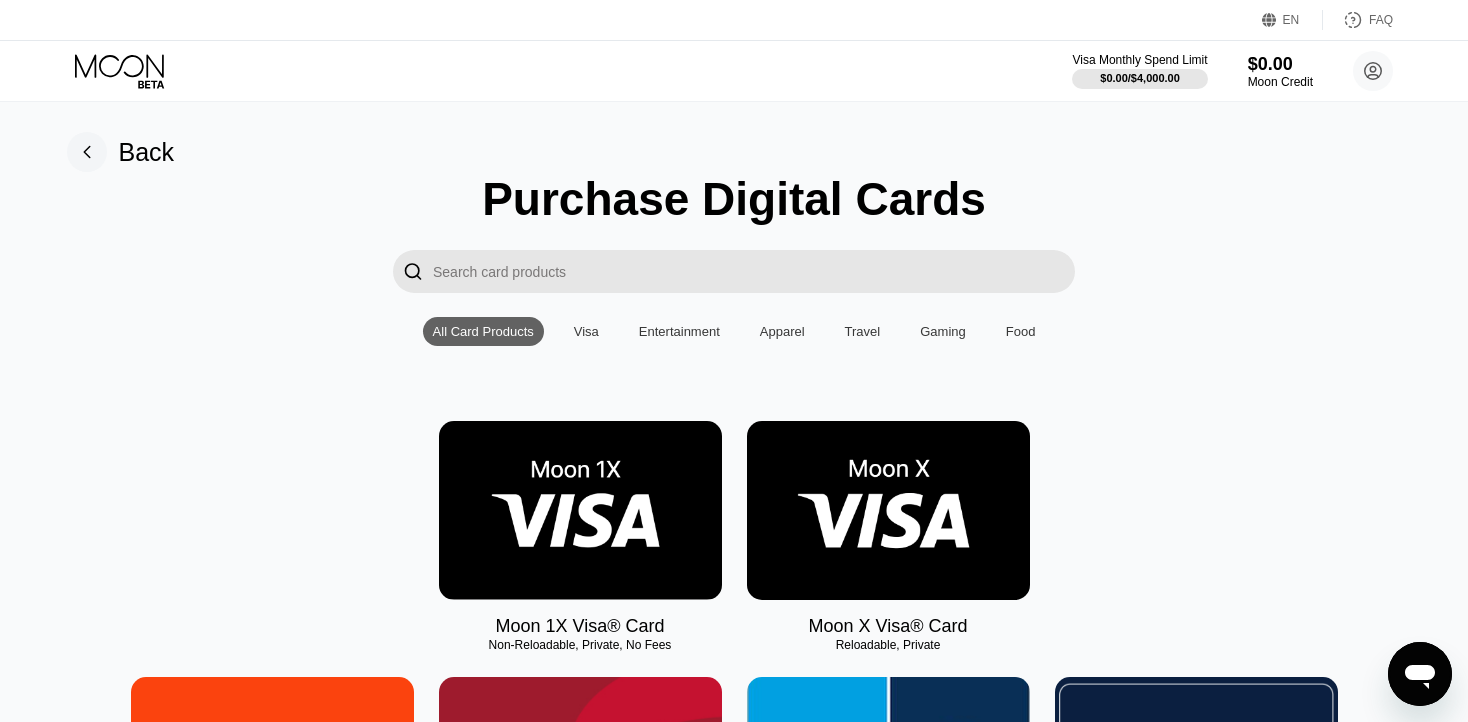 click at bounding box center (888, 510) 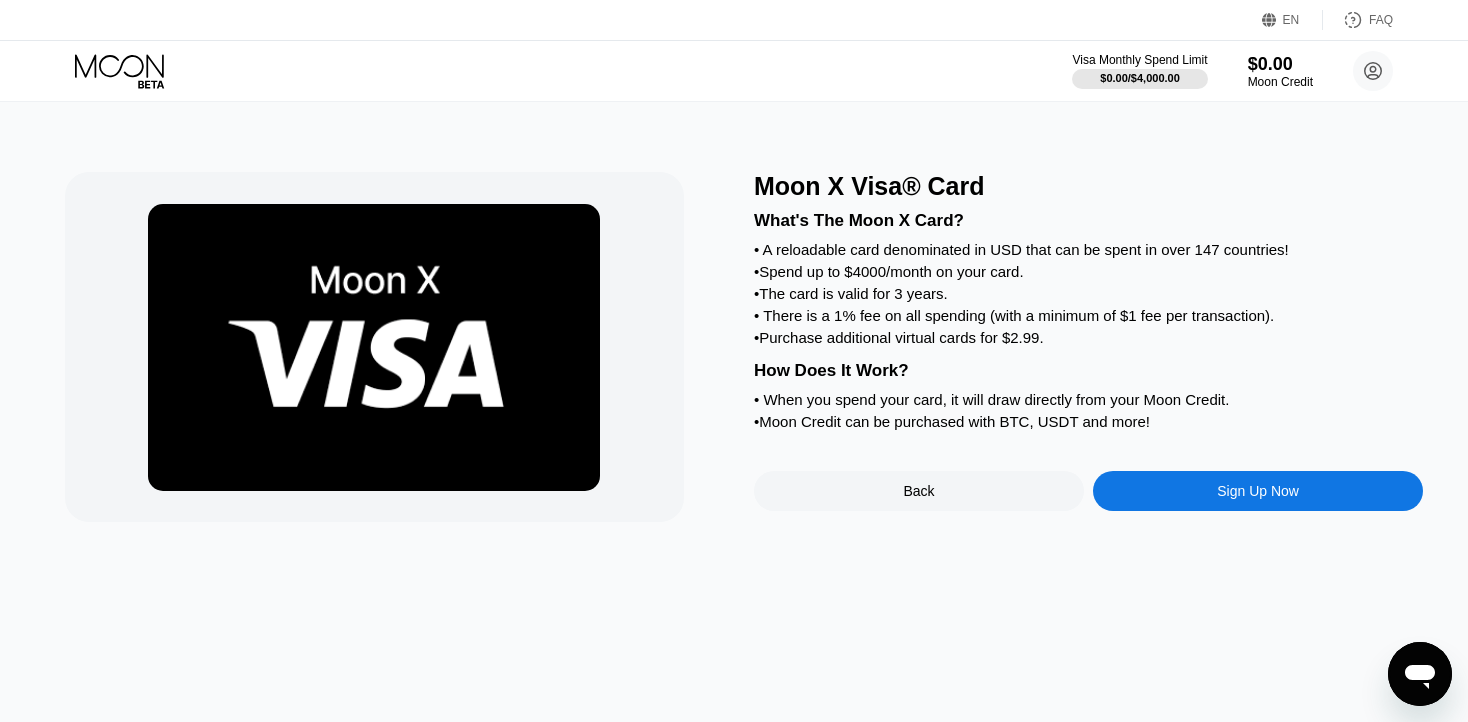 click on "Back" at bounding box center [919, 491] 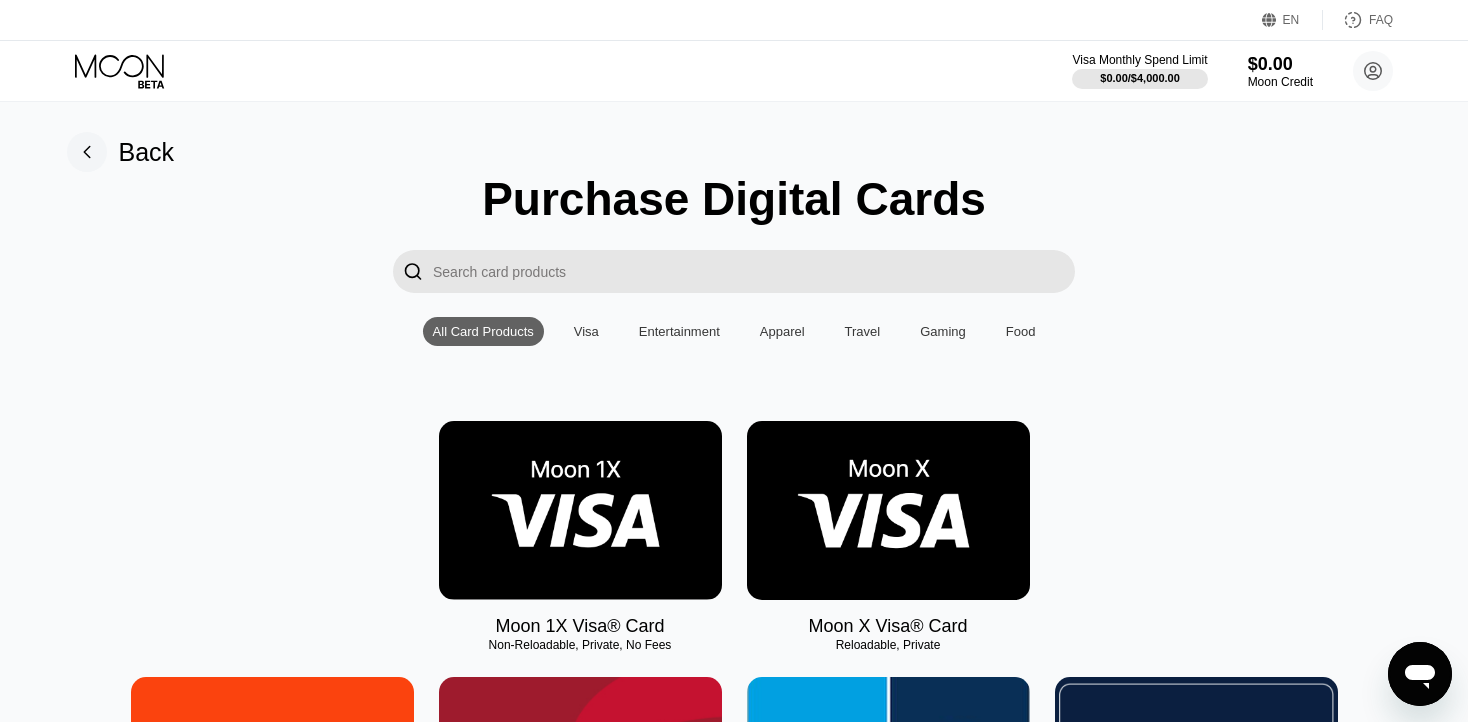 drag, startPoint x: 626, startPoint y: 532, endPoint x: 614, endPoint y: 528, distance: 12.649111 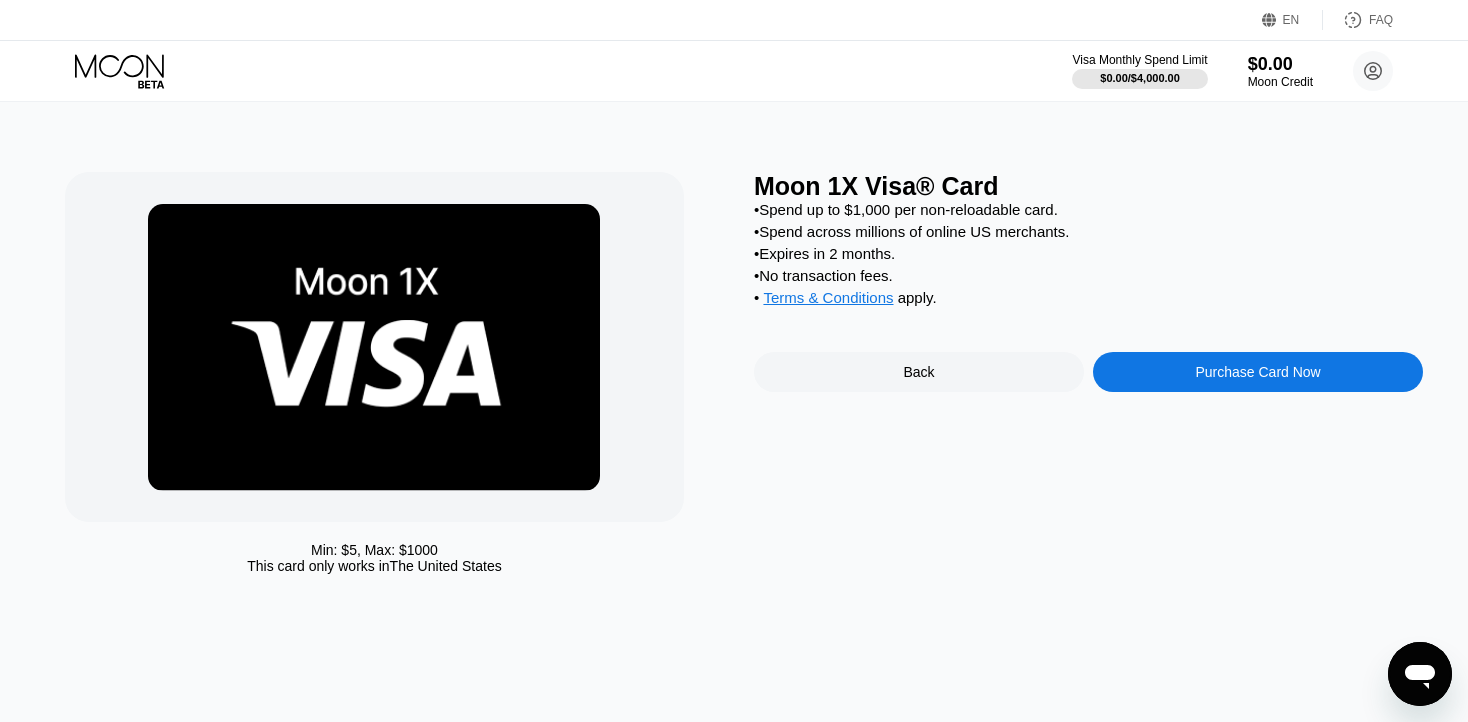 click on "Purchase Card Now" at bounding box center [1258, 372] 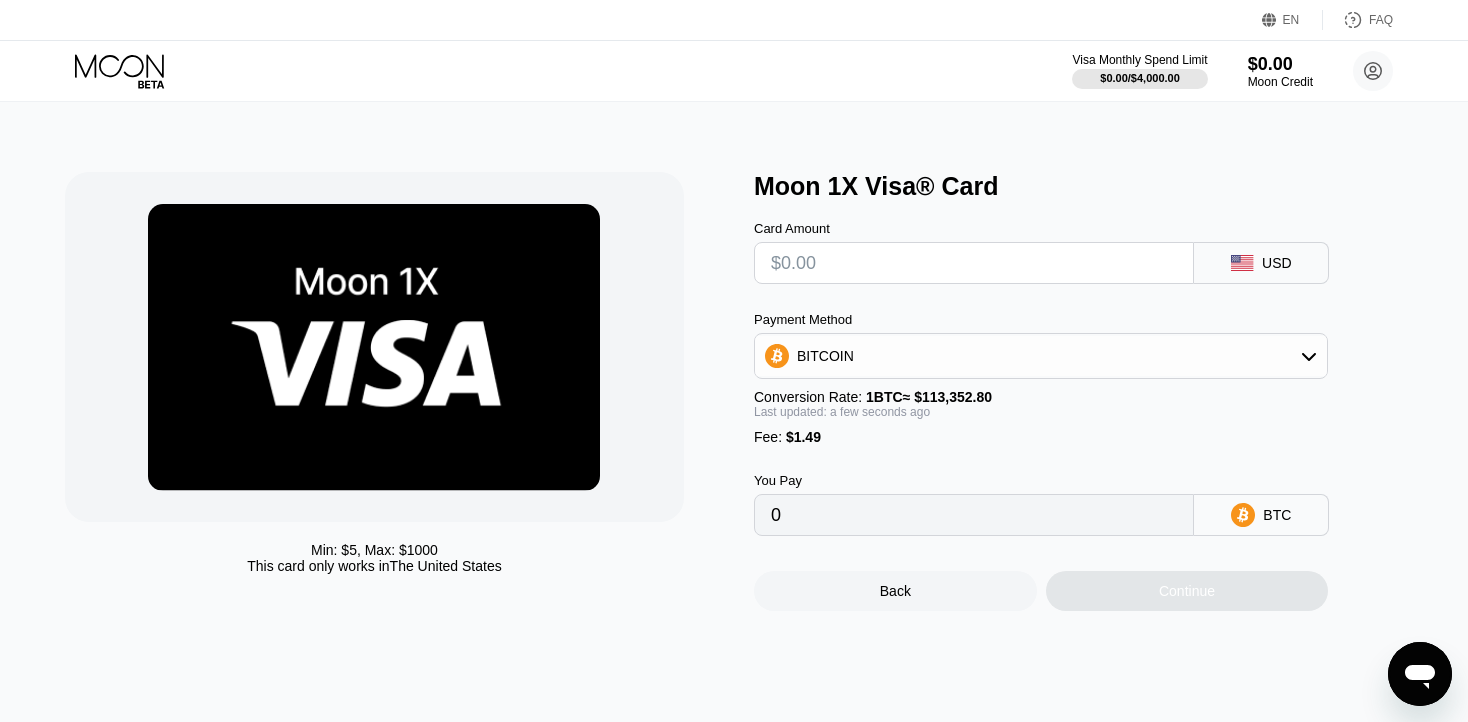 click on "BITCOIN" at bounding box center (1041, 356) 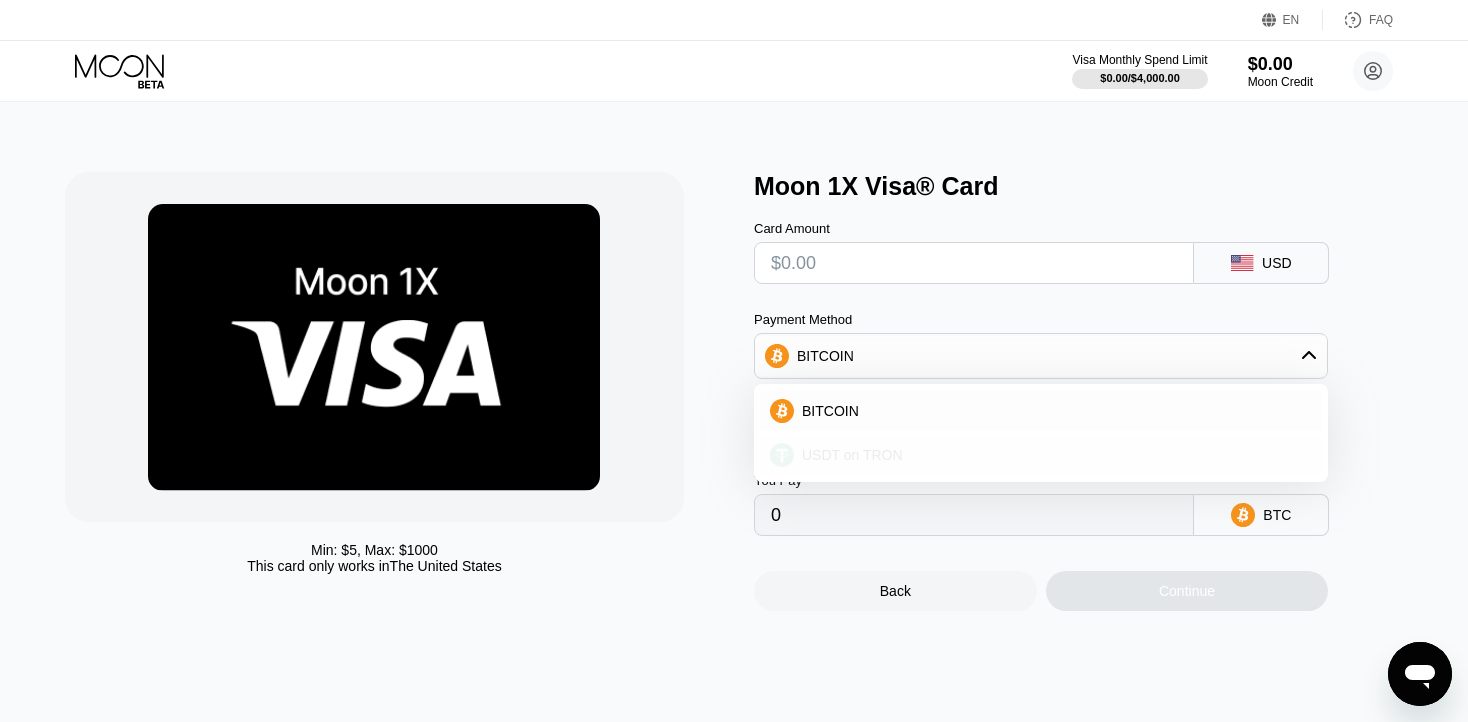click on "USDT on TRON" at bounding box center (852, 455) 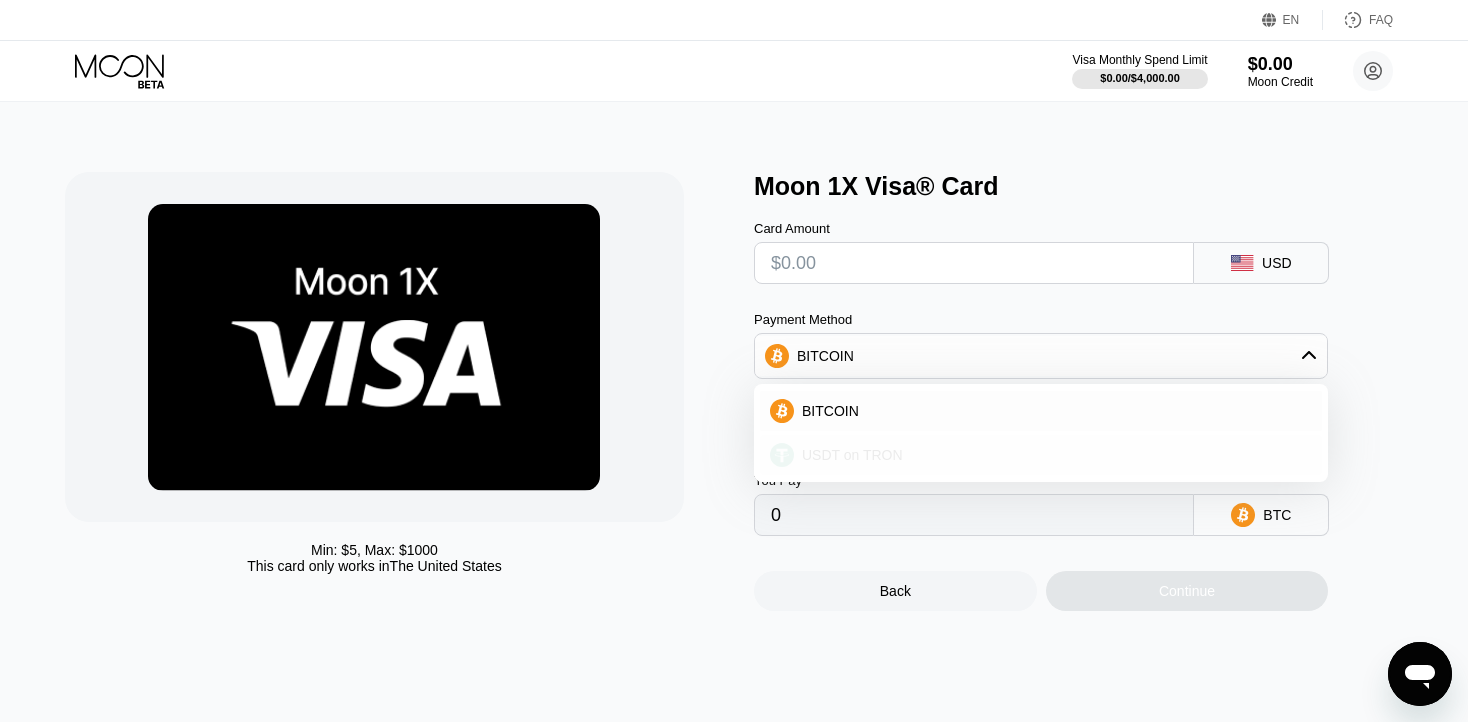 type on "0.00" 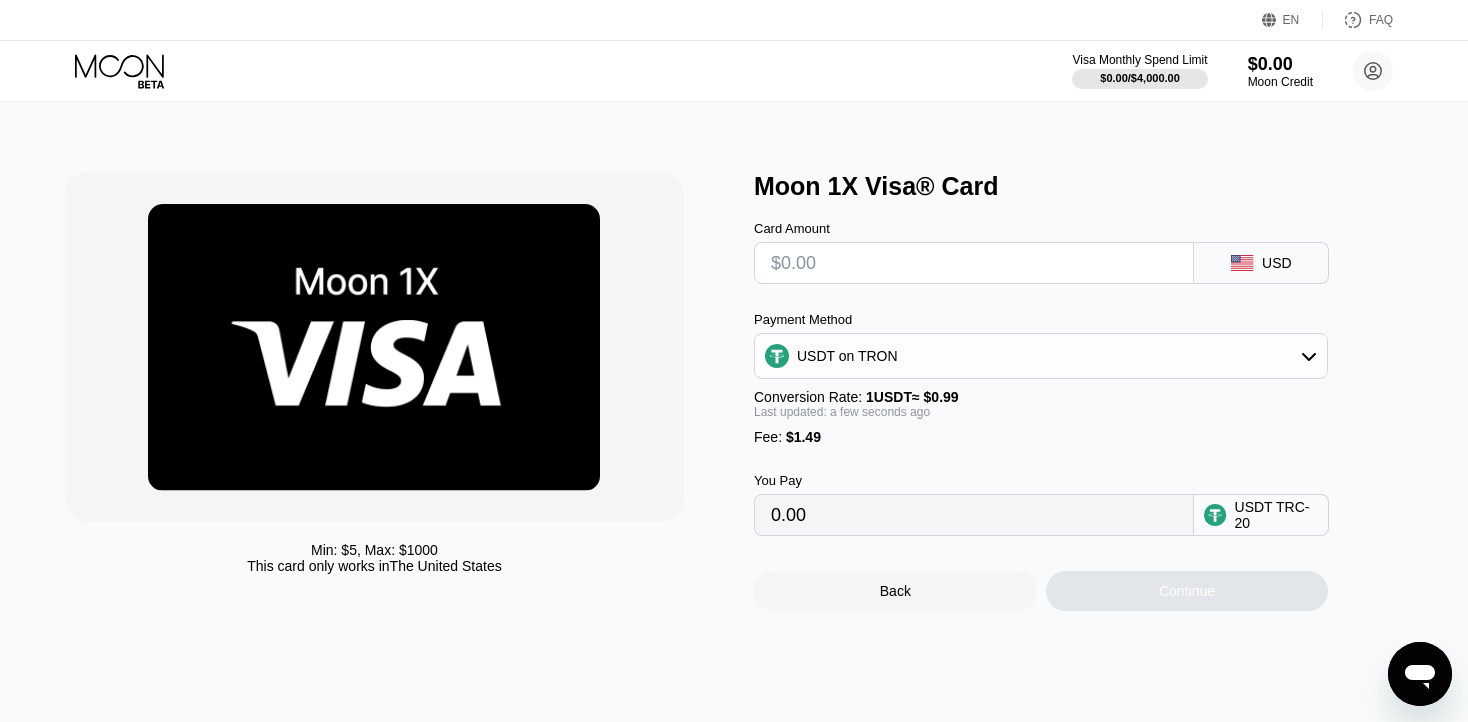 click at bounding box center (974, 263) 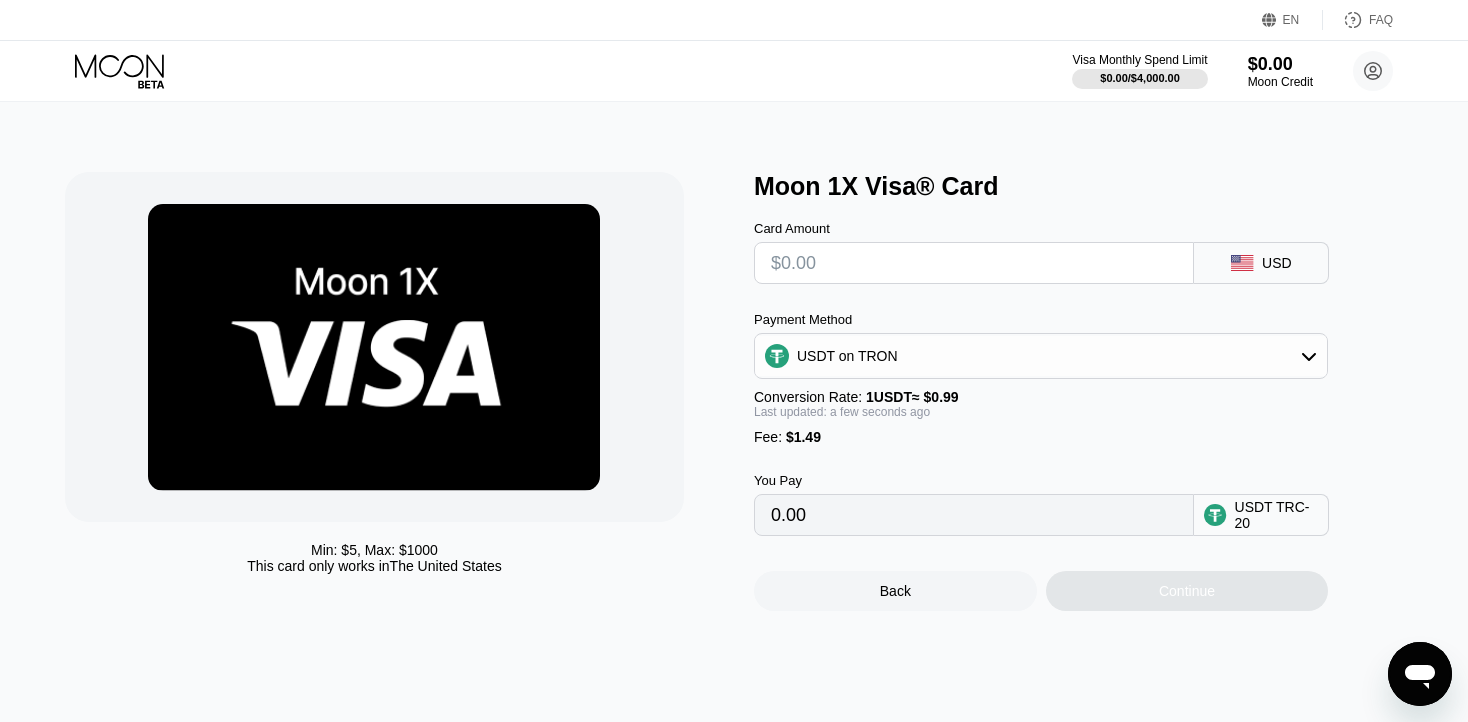 type on "$6" 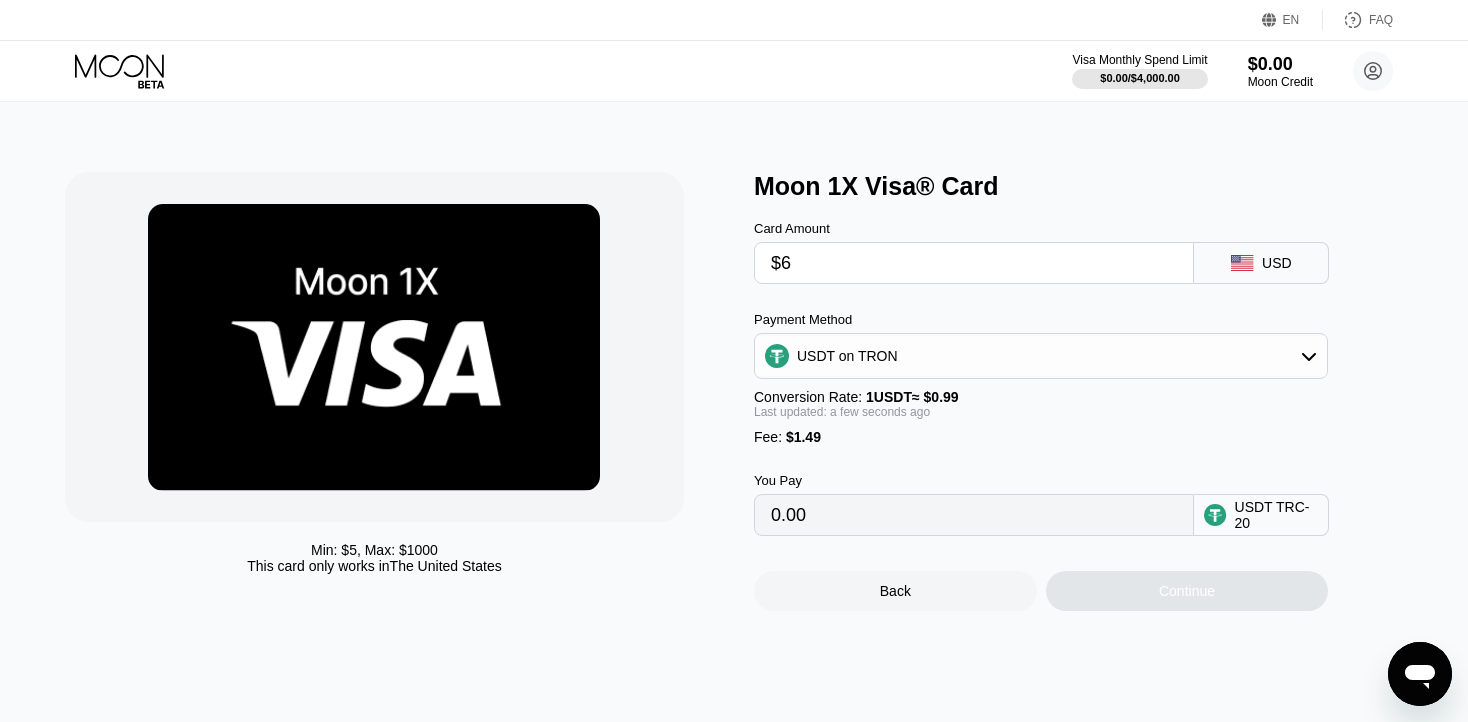 type on "7.57" 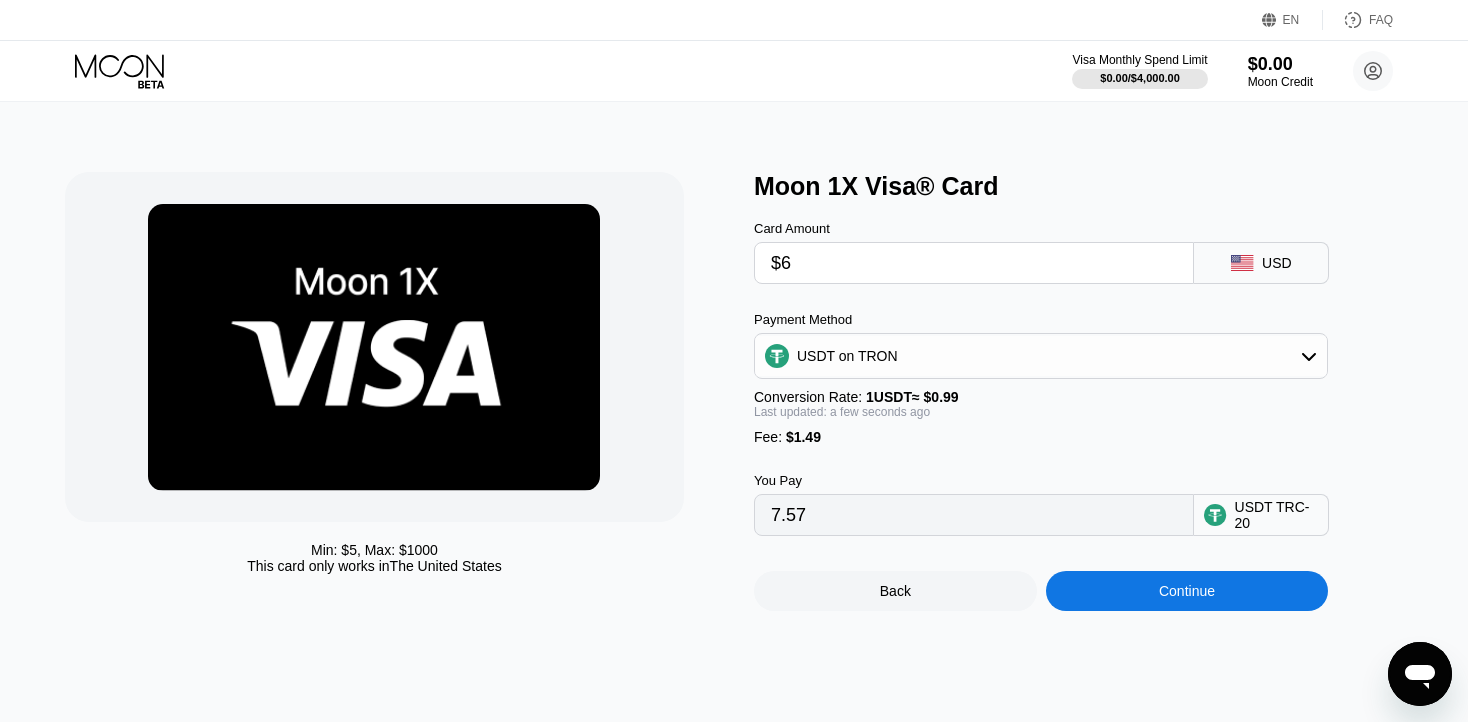type 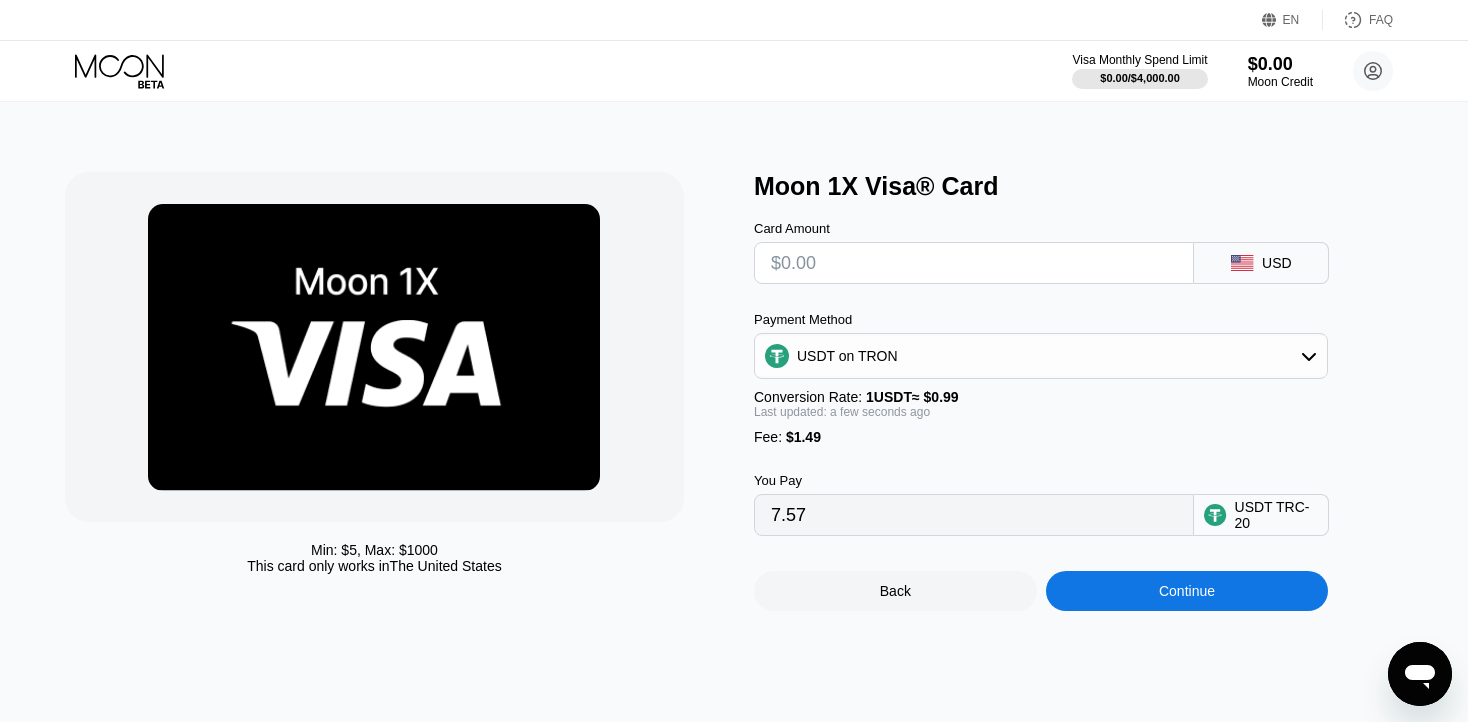 type on "0.00" 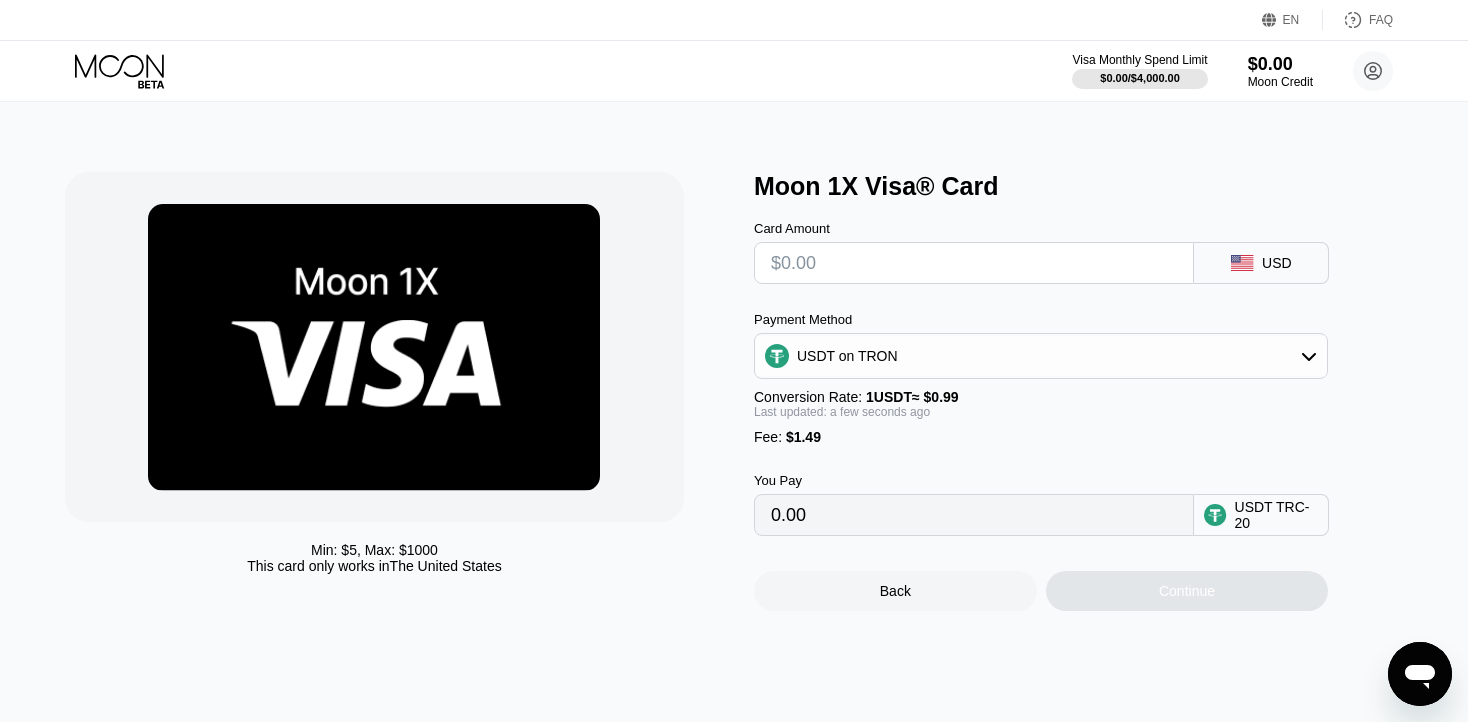 type on "$5" 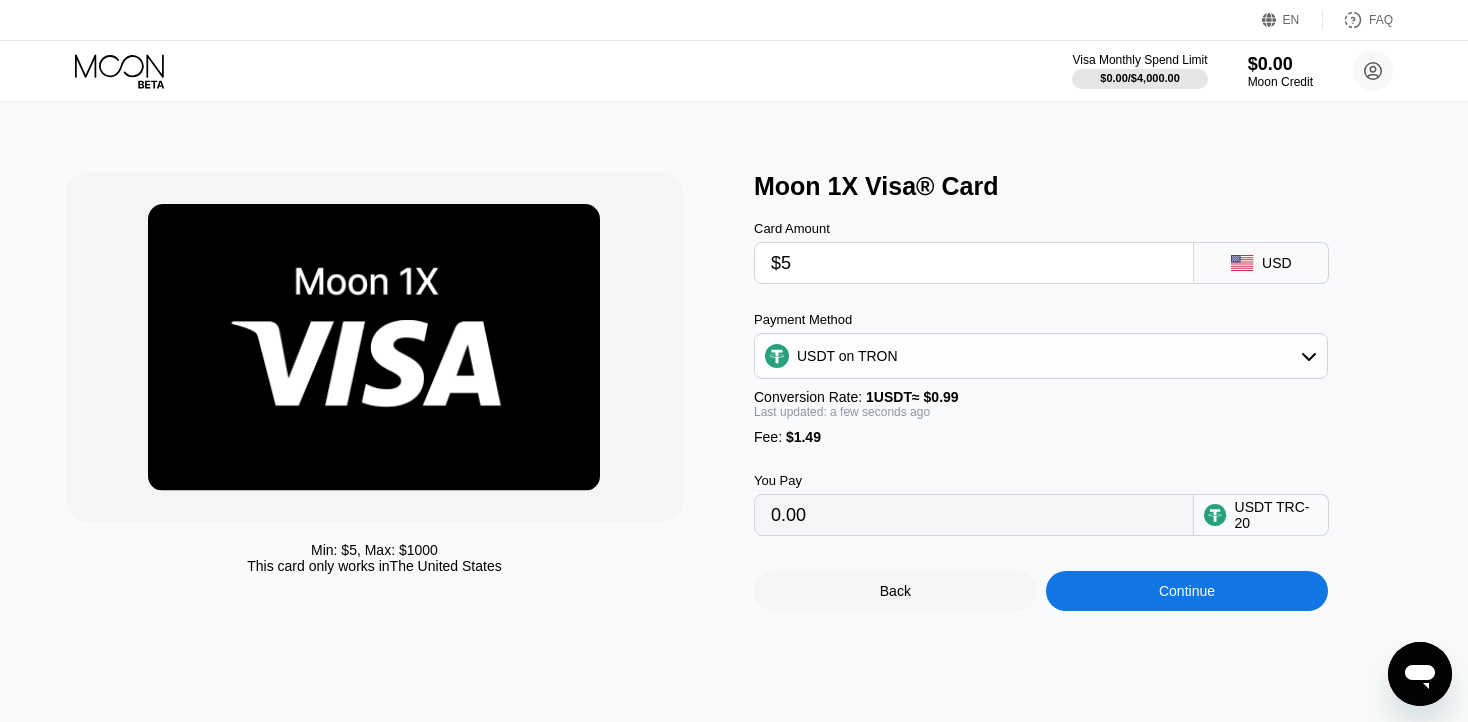 type on "6.56" 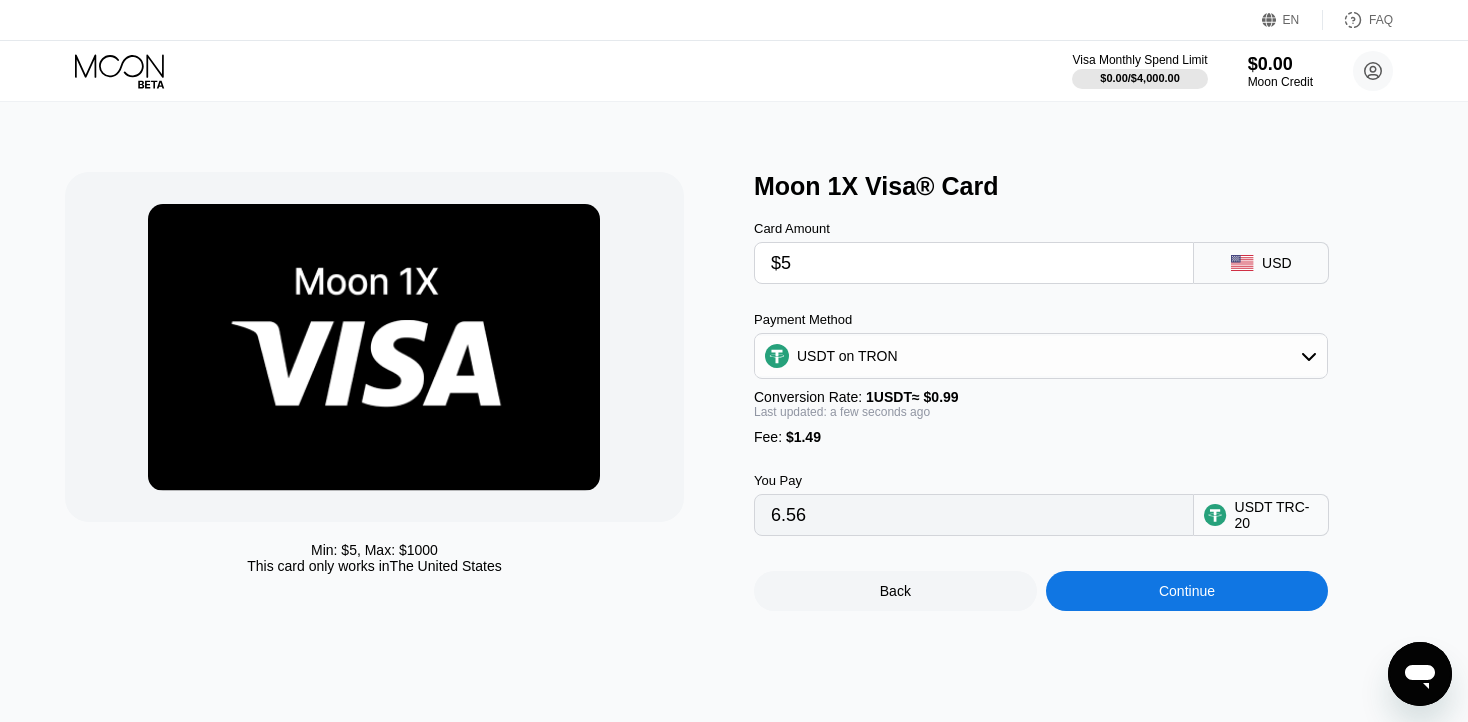 type on "$5" 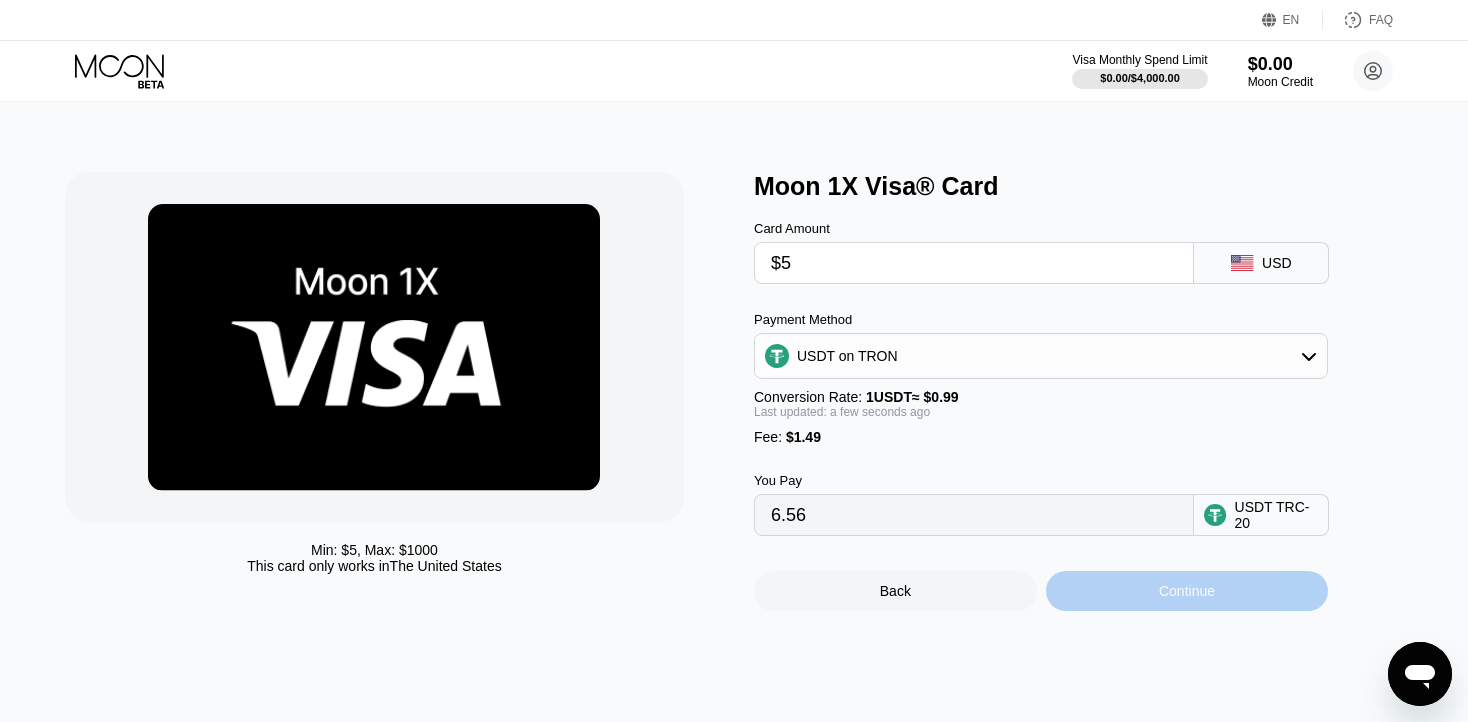 click on "Continue" at bounding box center (1187, 591) 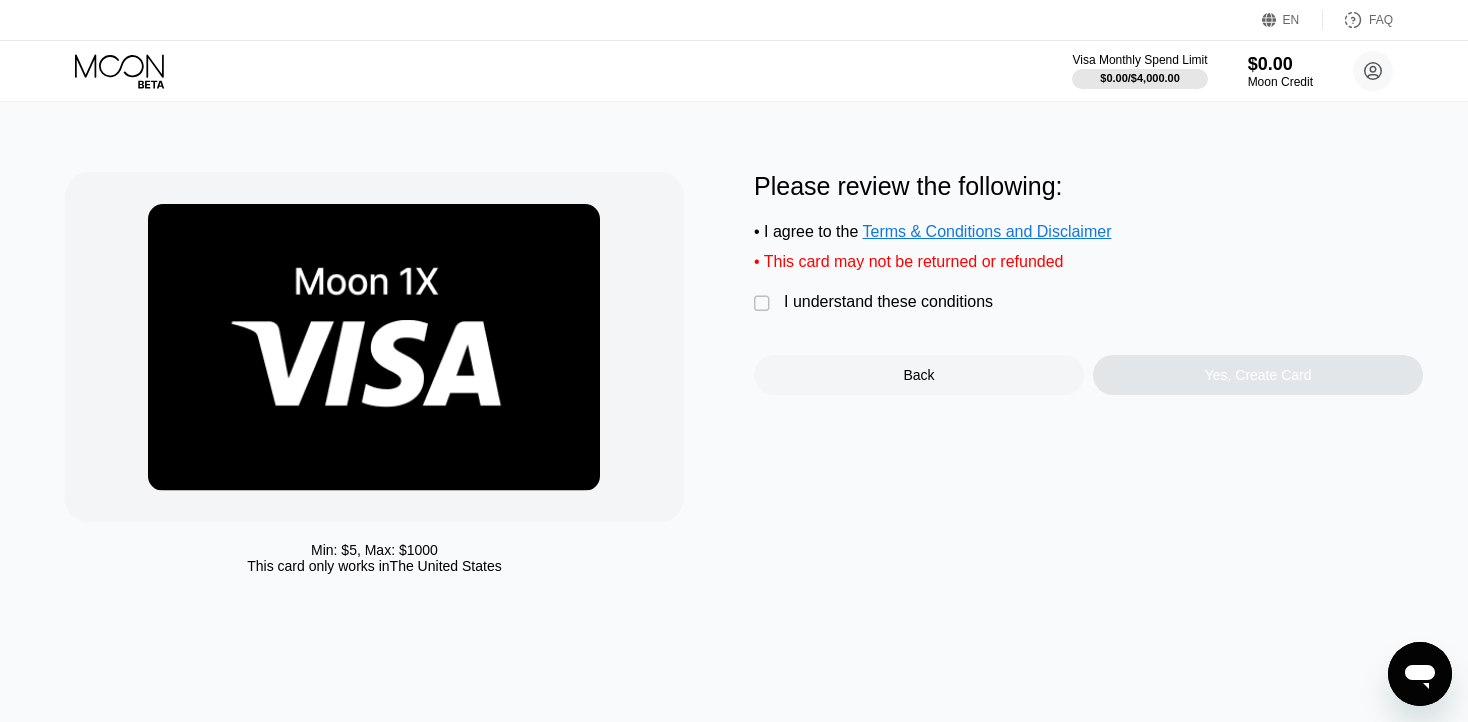 click on "" at bounding box center [764, 304] 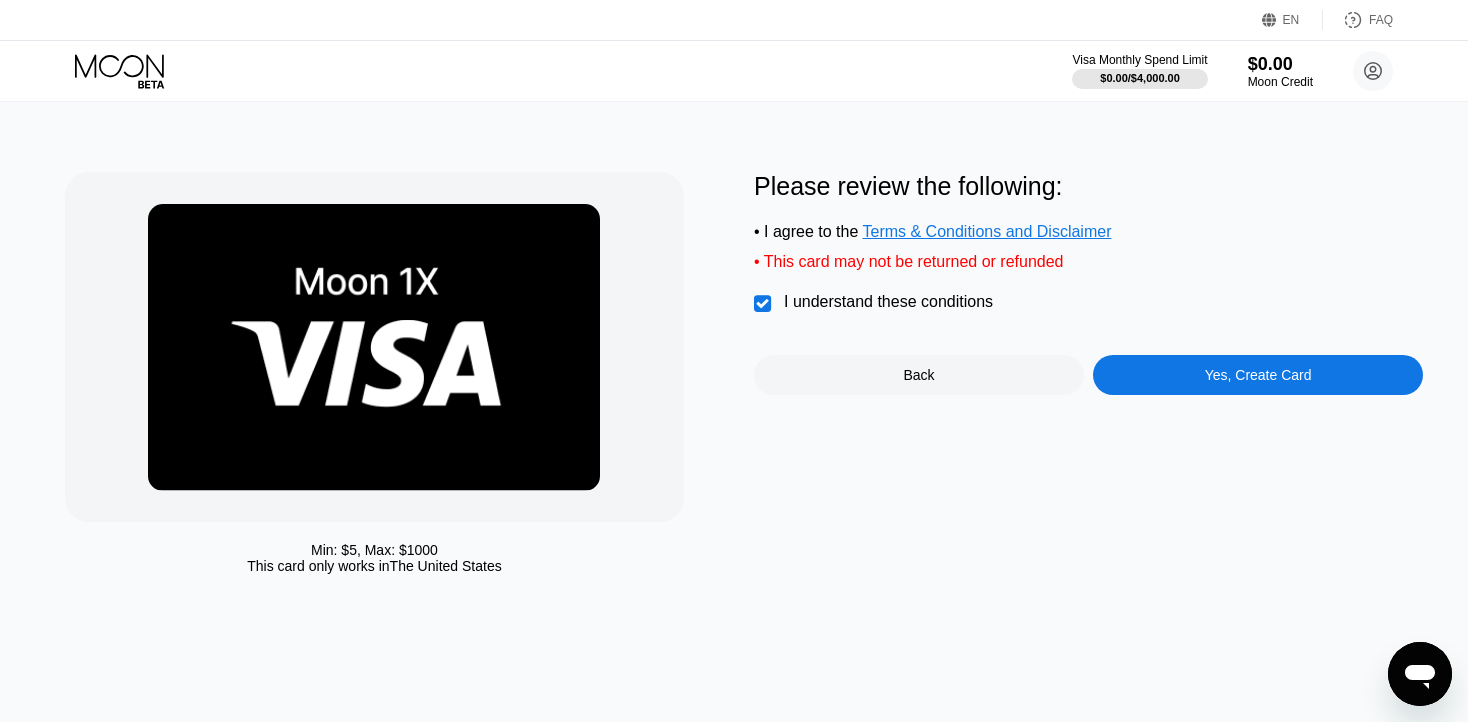 click on "Yes, Create Card" at bounding box center (1258, 375) 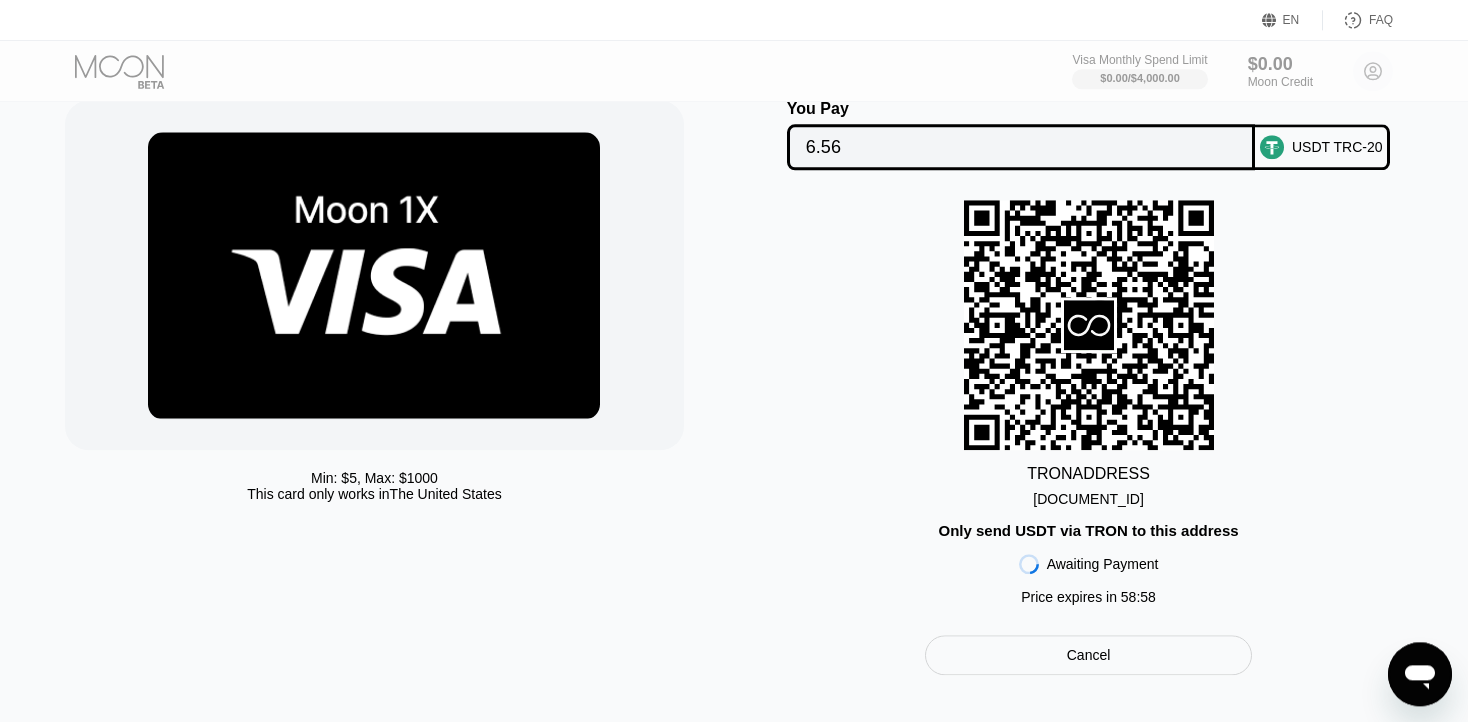 scroll, scrollTop: 105, scrollLeft: 0, axis: vertical 